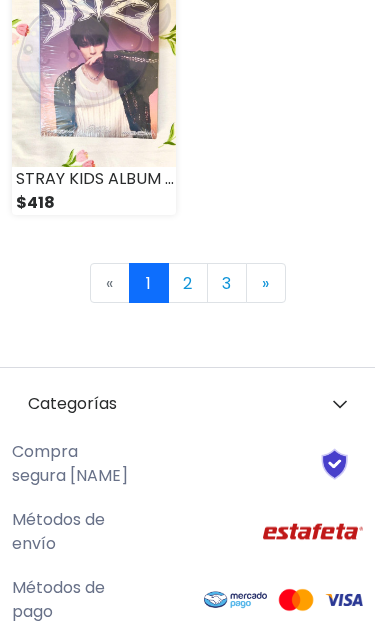 scroll, scrollTop: 3761, scrollLeft: 0, axis: vertical 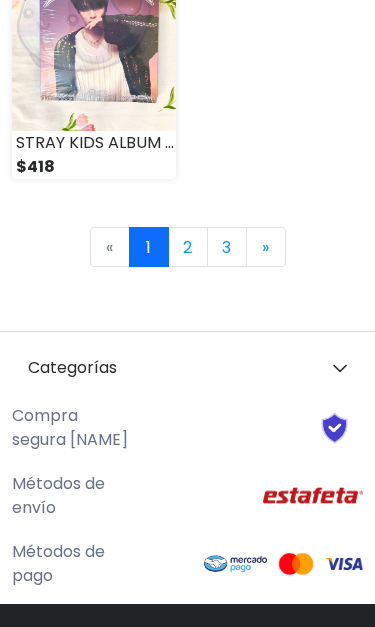 click on "2" at bounding box center [188, 247] 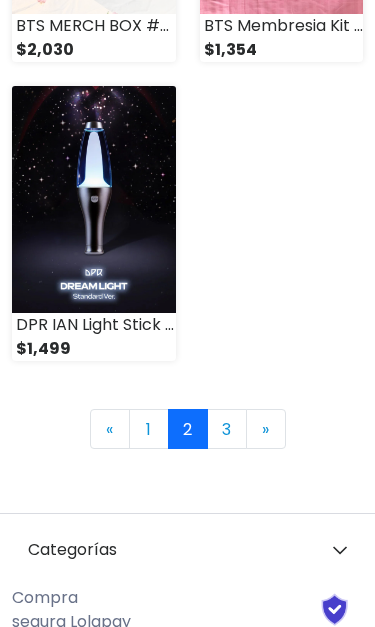 scroll, scrollTop: 3809, scrollLeft: 0, axis: vertical 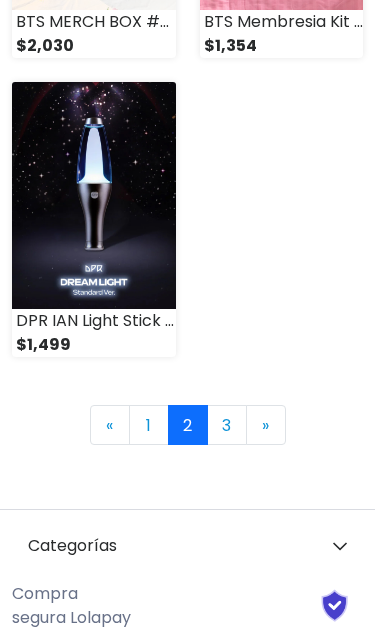click on "3" at bounding box center [227, 426] 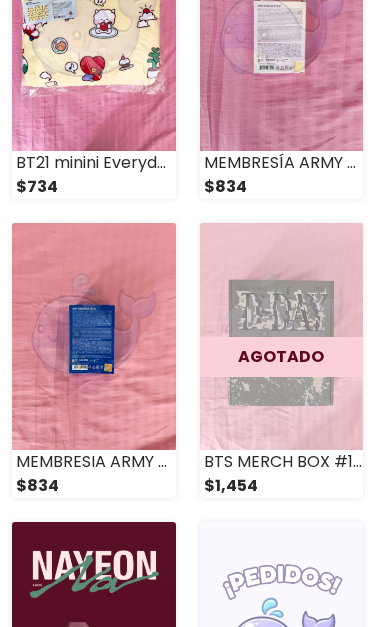 scroll, scrollTop: 358, scrollLeft: 0, axis: vertical 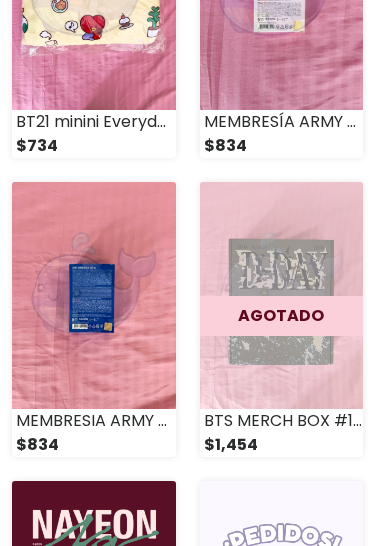 click at bounding box center [94, 296] 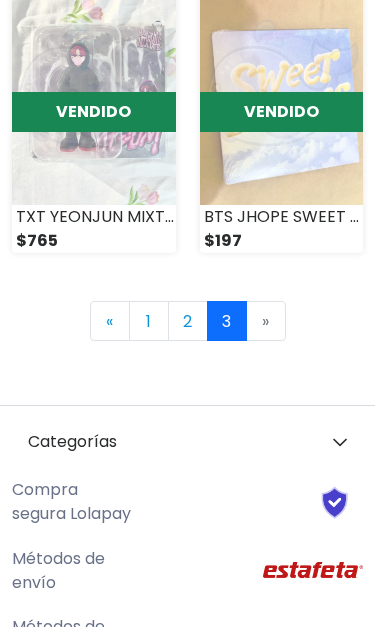 scroll, scrollTop: 1200, scrollLeft: 0, axis: vertical 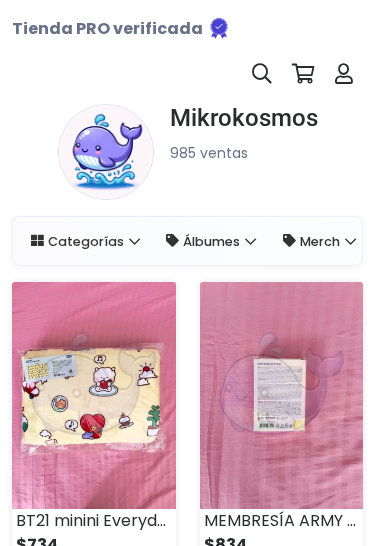 click on "Categorías" at bounding box center (85, 241) 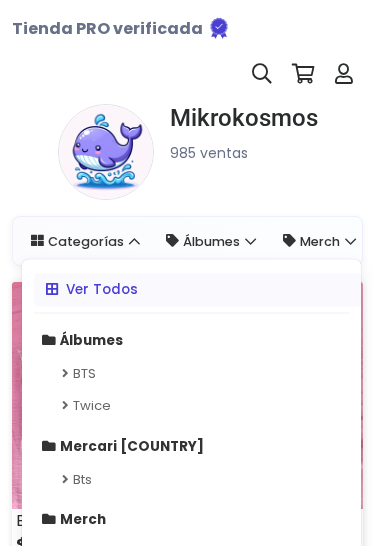 click on "BTS" at bounding box center (191, 373) 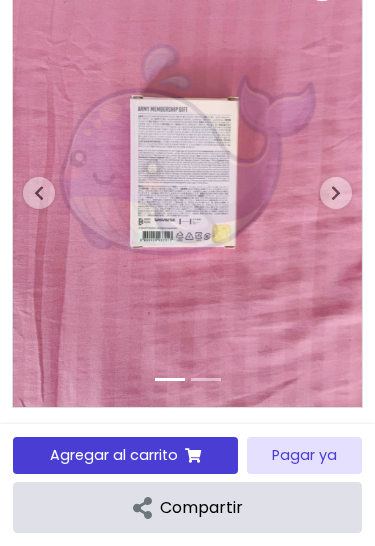 scroll, scrollTop: 219, scrollLeft: 0, axis: vertical 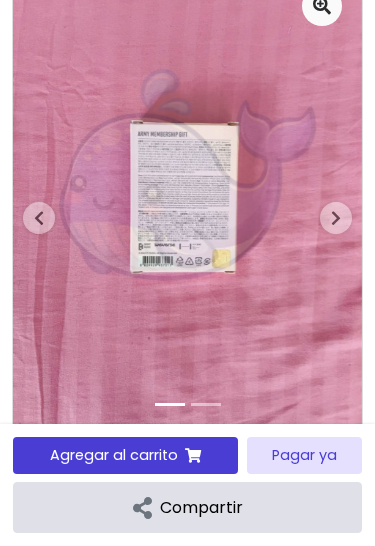 click at bounding box center (336, 218) 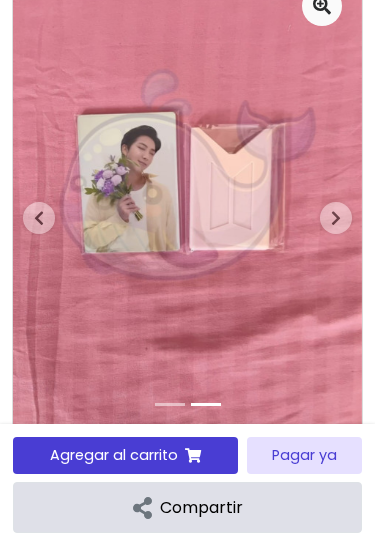 click at bounding box center [187, 199] 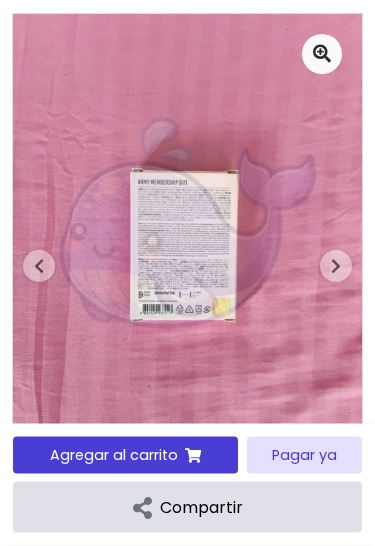 scroll, scrollTop: 158, scrollLeft: 0, axis: vertical 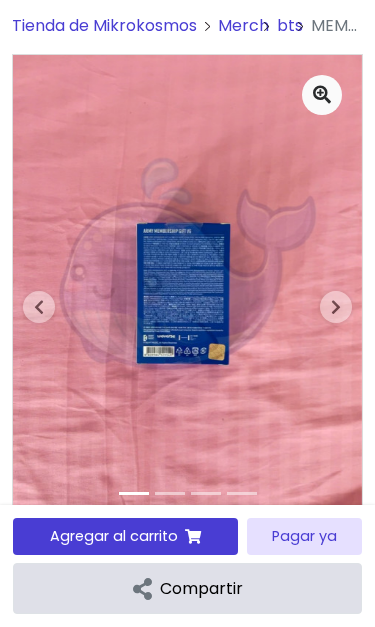 click at bounding box center (336, 307) 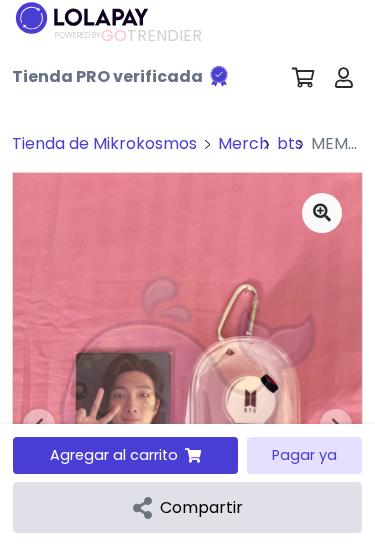 scroll, scrollTop: 0, scrollLeft: 0, axis: both 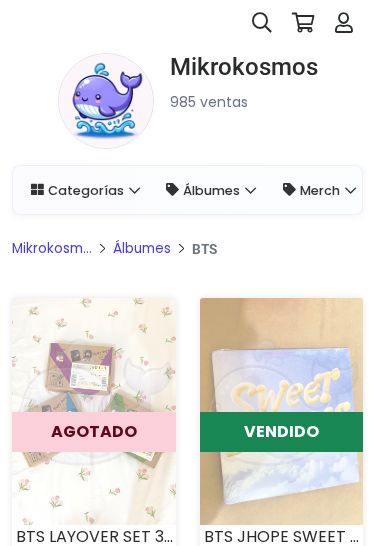 click on "Categorías" at bounding box center (85, 191) 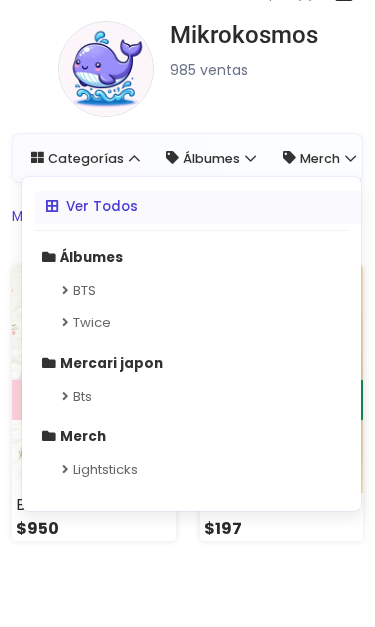 scroll, scrollTop: 89, scrollLeft: 0, axis: vertical 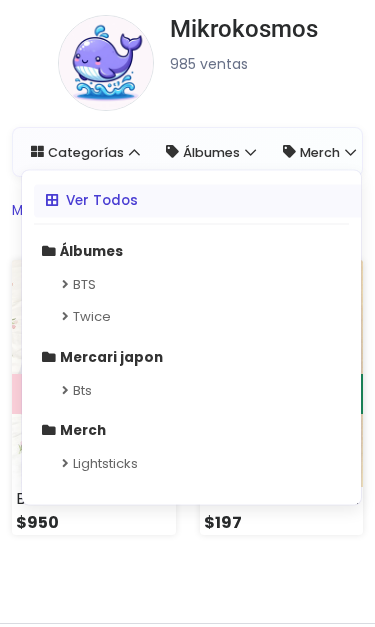 click on "Lightsticks" at bounding box center (191, 464) 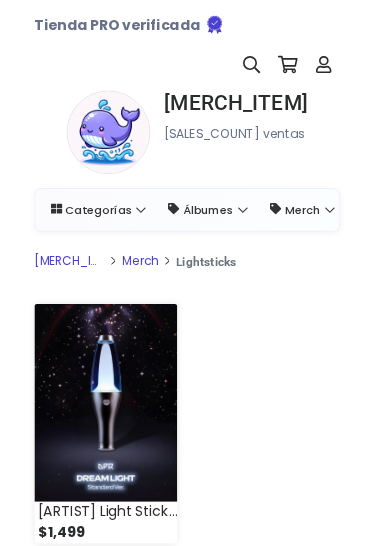 scroll, scrollTop: 0, scrollLeft: 0, axis: both 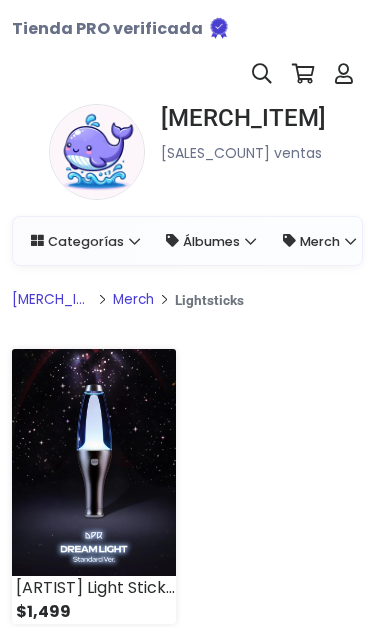 click on "Merch" at bounding box center (319, 241) 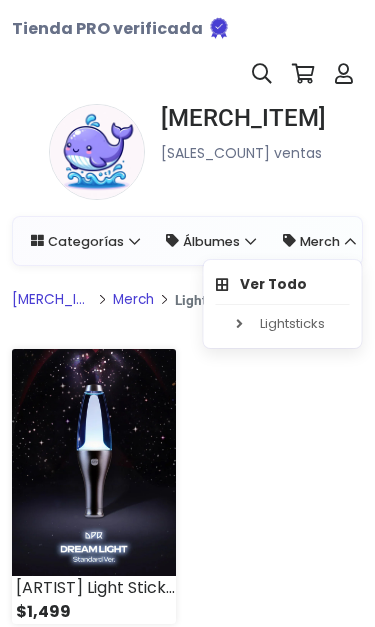 click on "DPR IAN Light Stick Official Ver. Standard
$1,499" at bounding box center [187, 498] 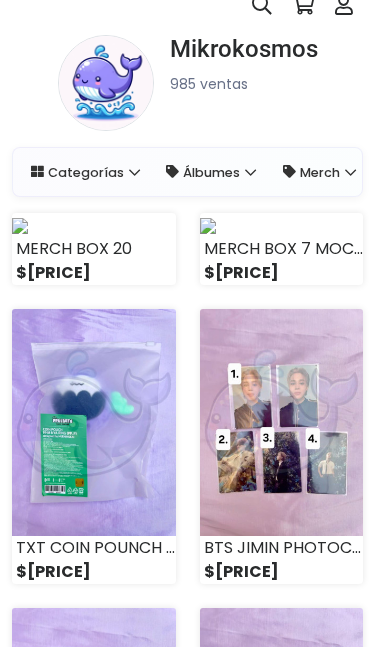 scroll, scrollTop: 71, scrollLeft: 0, axis: vertical 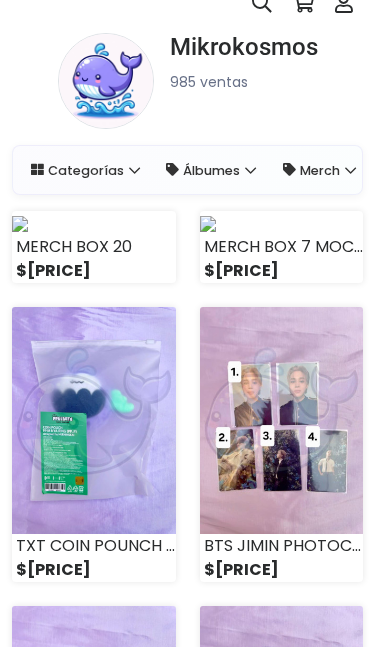 click at bounding box center (20, 224) 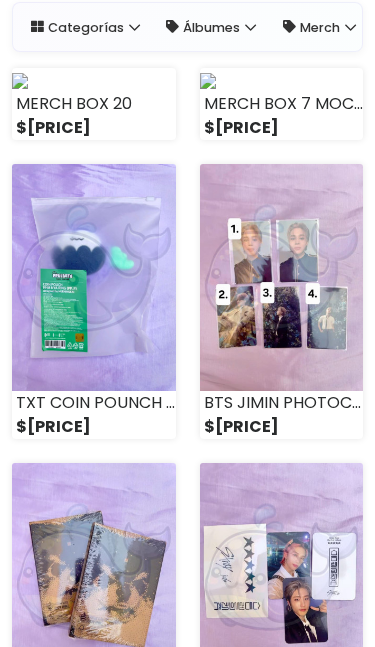 scroll, scrollTop: 216, scrollLeft: 0, axis: vertical 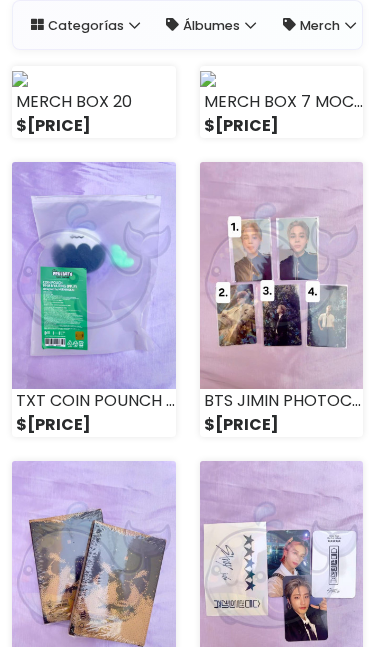 click at bounding box center [208, 79] 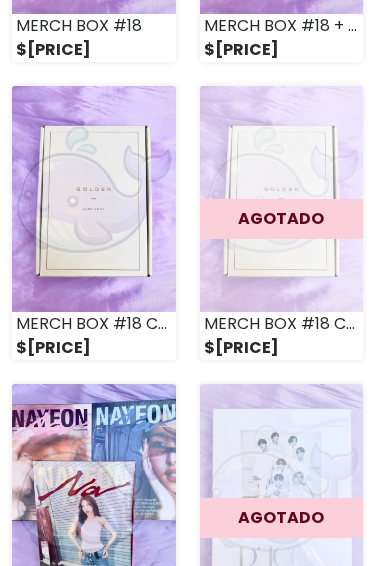 scroll, scrollTop: 1185, scrollLeft: 0, axis: vertical 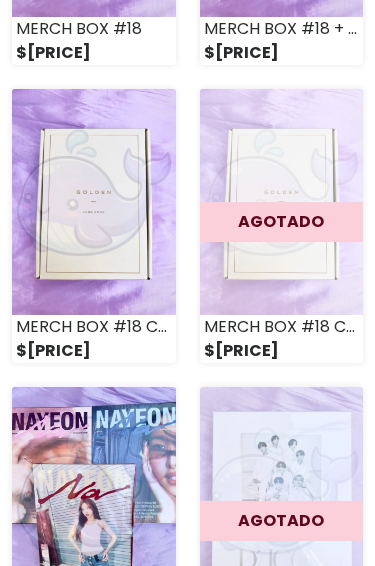 click on "MERCH BOX #18" at bounding box center (94, 30) 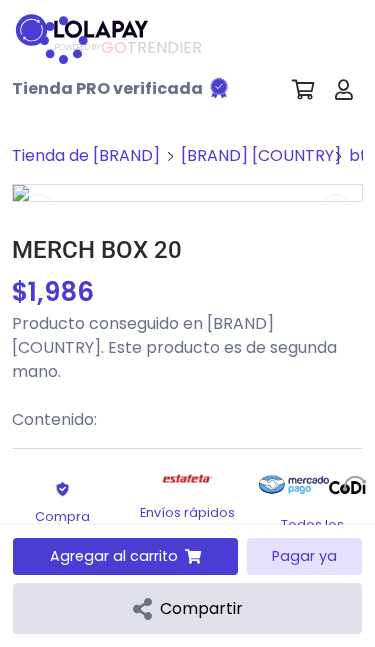 scroll, scrollTop: 0, scrollLeft: 0, axis: both 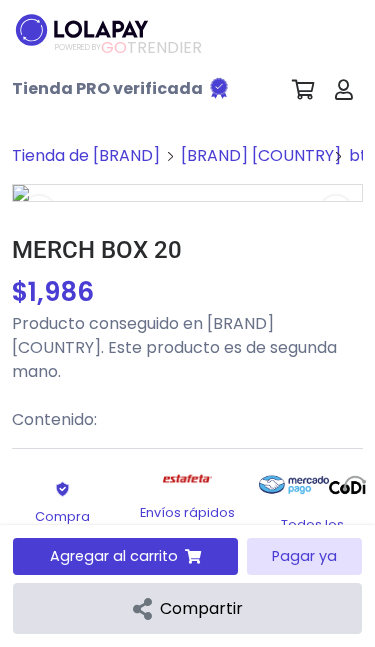 click at bounding box center [336, 212] 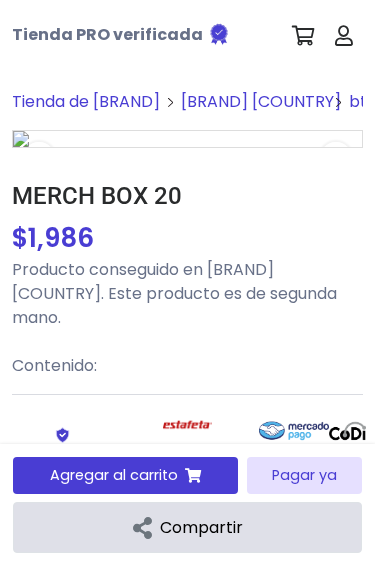 scroll, scrollTop: 39, scrollLeft: 0, axis: vertical 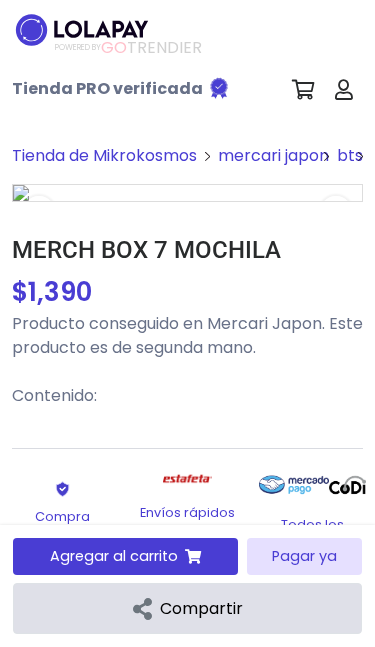 click at bounding box center (336, 212) 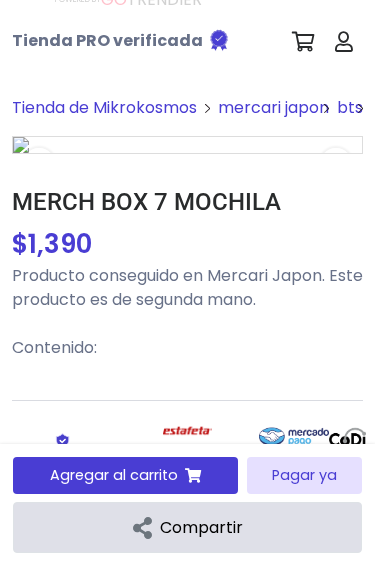 scroll, scrollTop: 0, scrollLeft: 0, axis: both 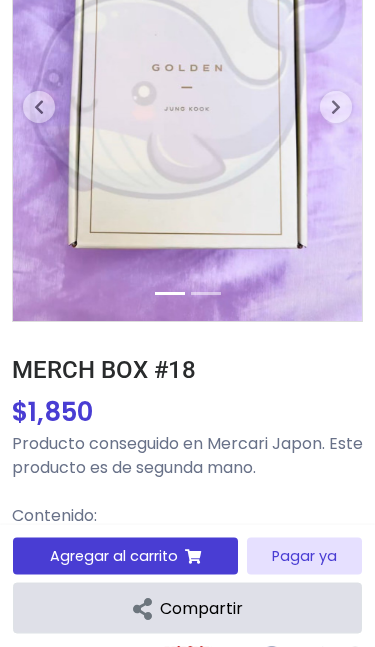 click at bounding box center [187, 89] 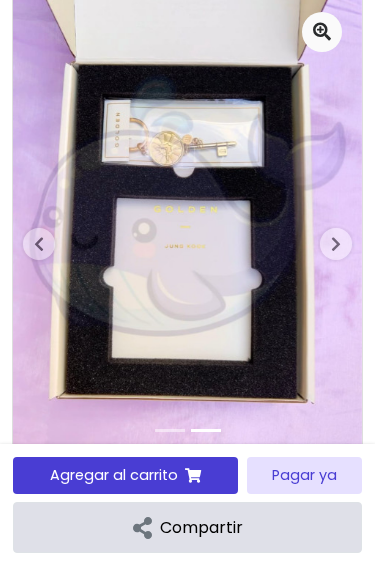 scroll, scrollTop: 182, scrollLeft: 0, axis: vertical 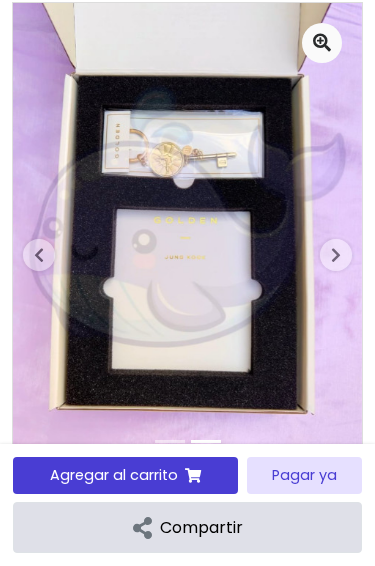 click at bounding box center (336, 255) 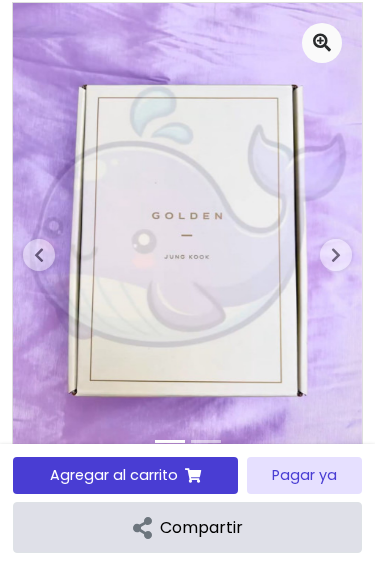 click at bounding box center (336, 255) 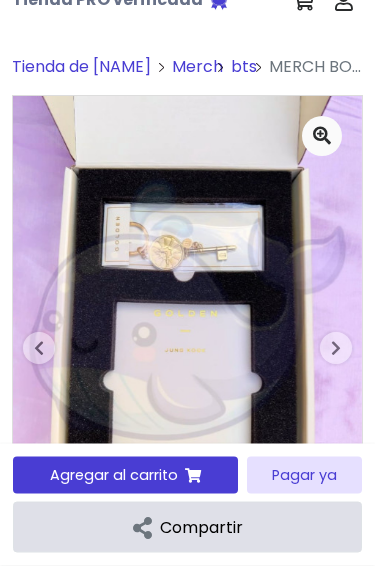 scroll, scrollTop: 0, scrollLeft: 0, axis: both 